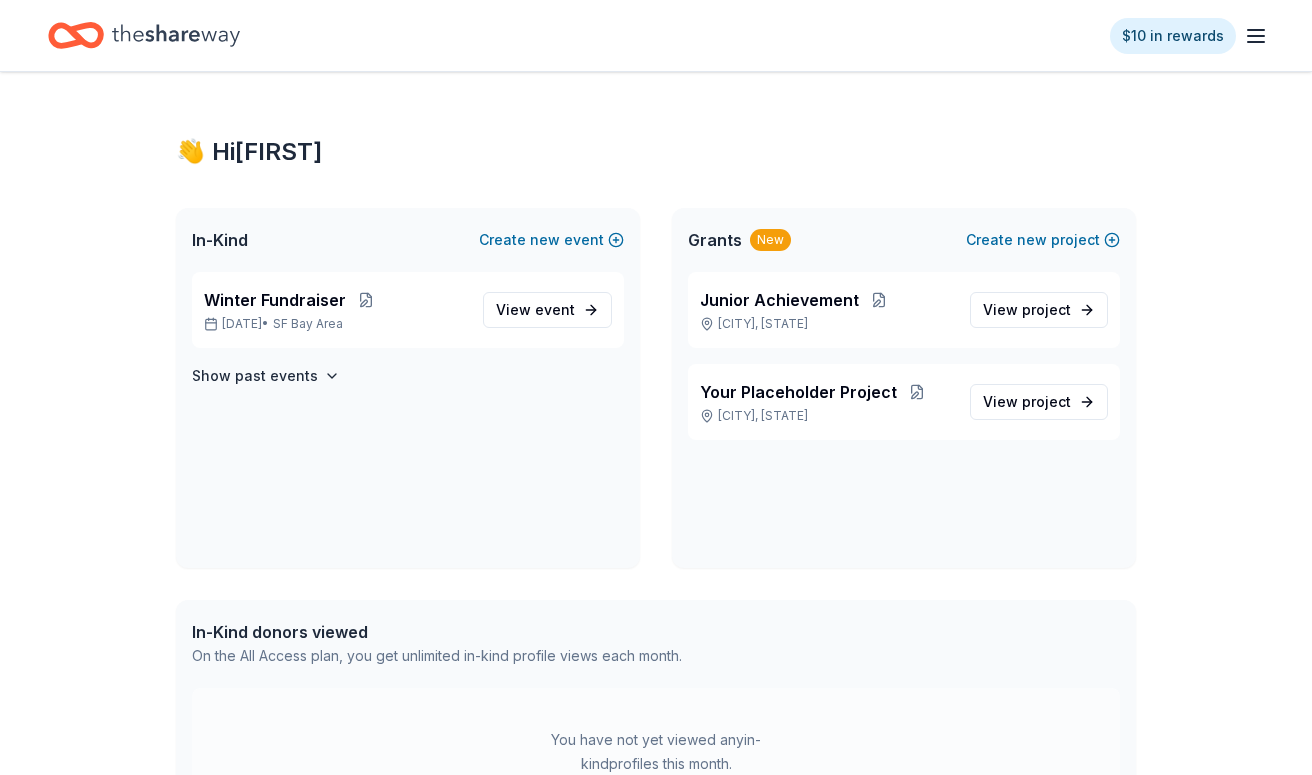 scroll, scrollTop: 0, scrollLeft: 0, axis: both 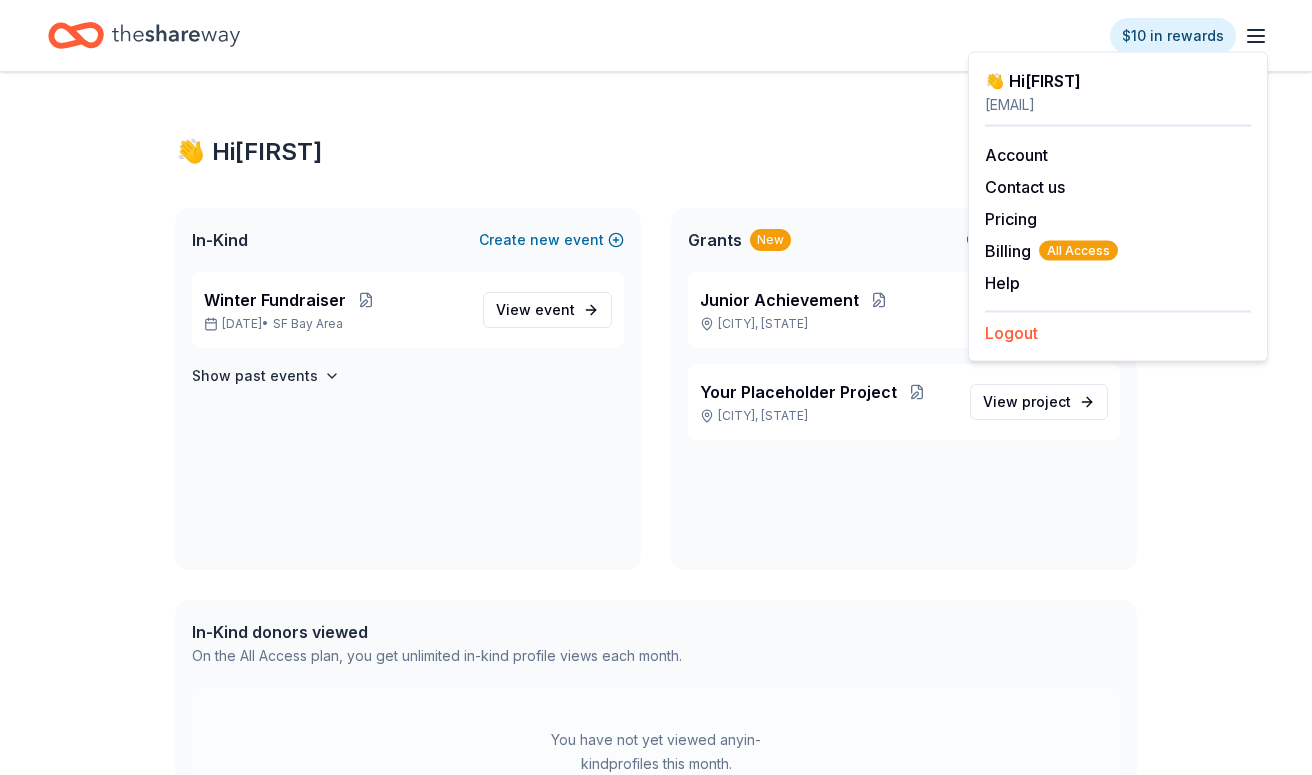 click on "Logout" at bounding box center [1011, 333] 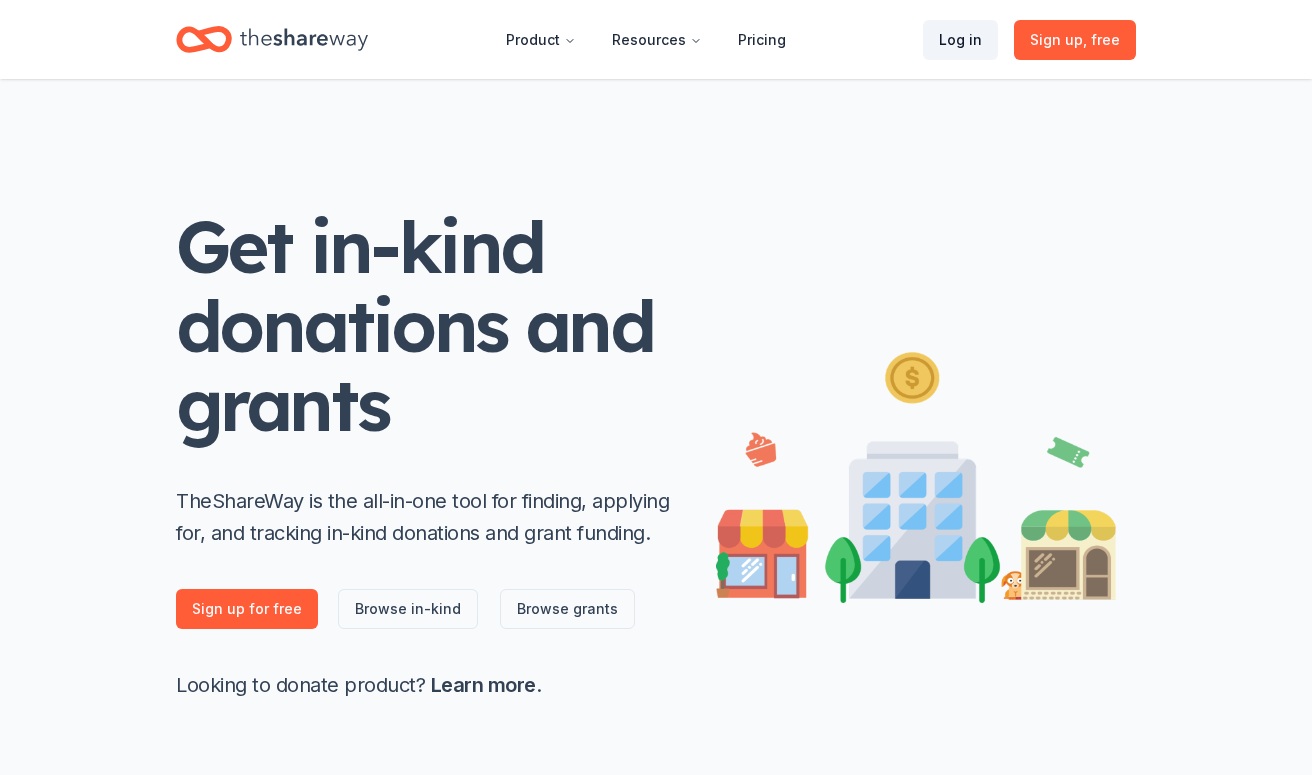 click on "Log in" at bounding box center [960, 40] 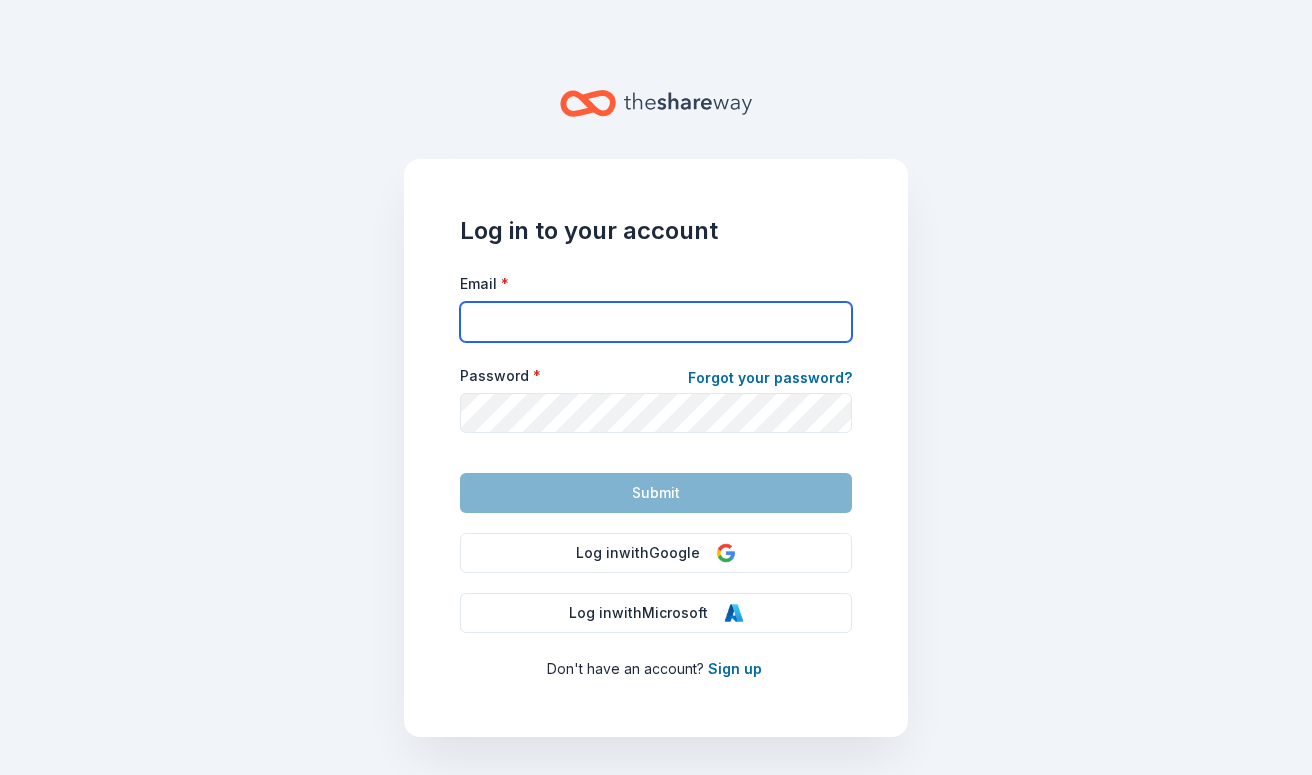 click on "Email *" at bounding box center (656, 322) 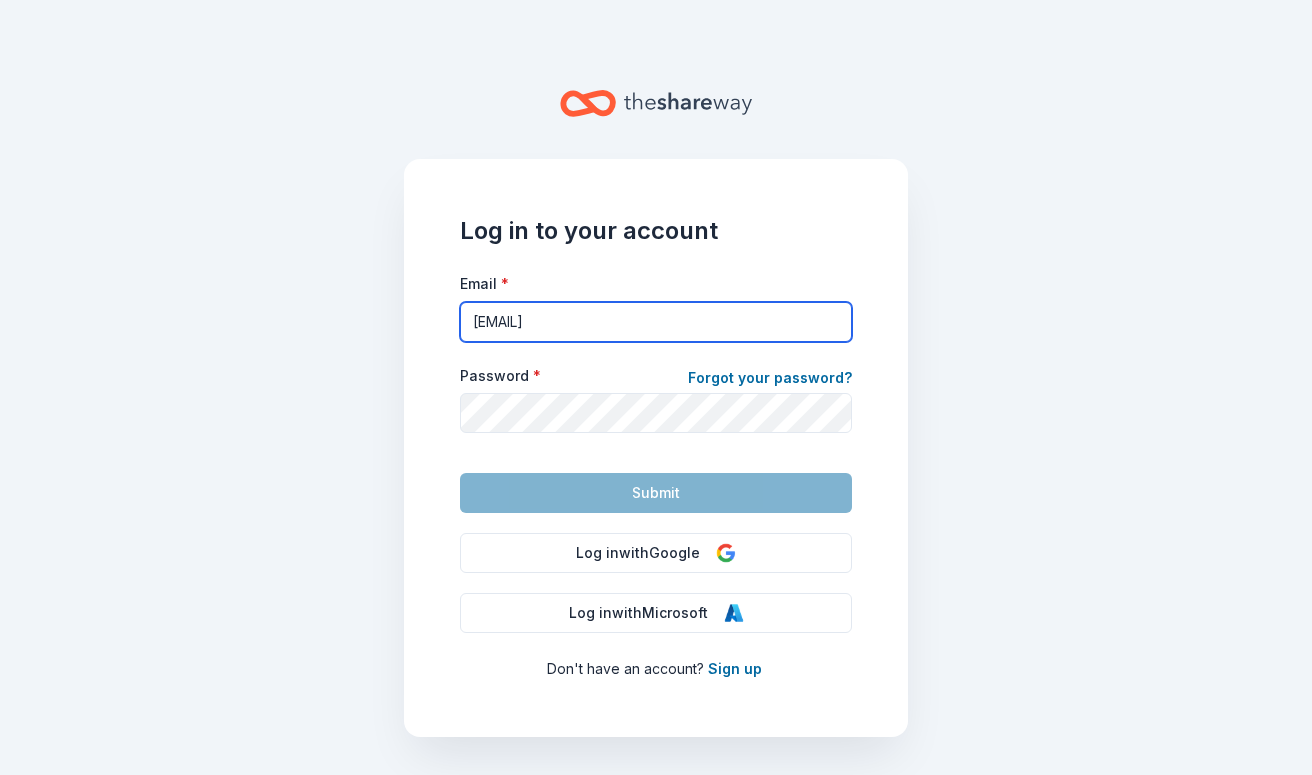 type on "[EMAIL]" 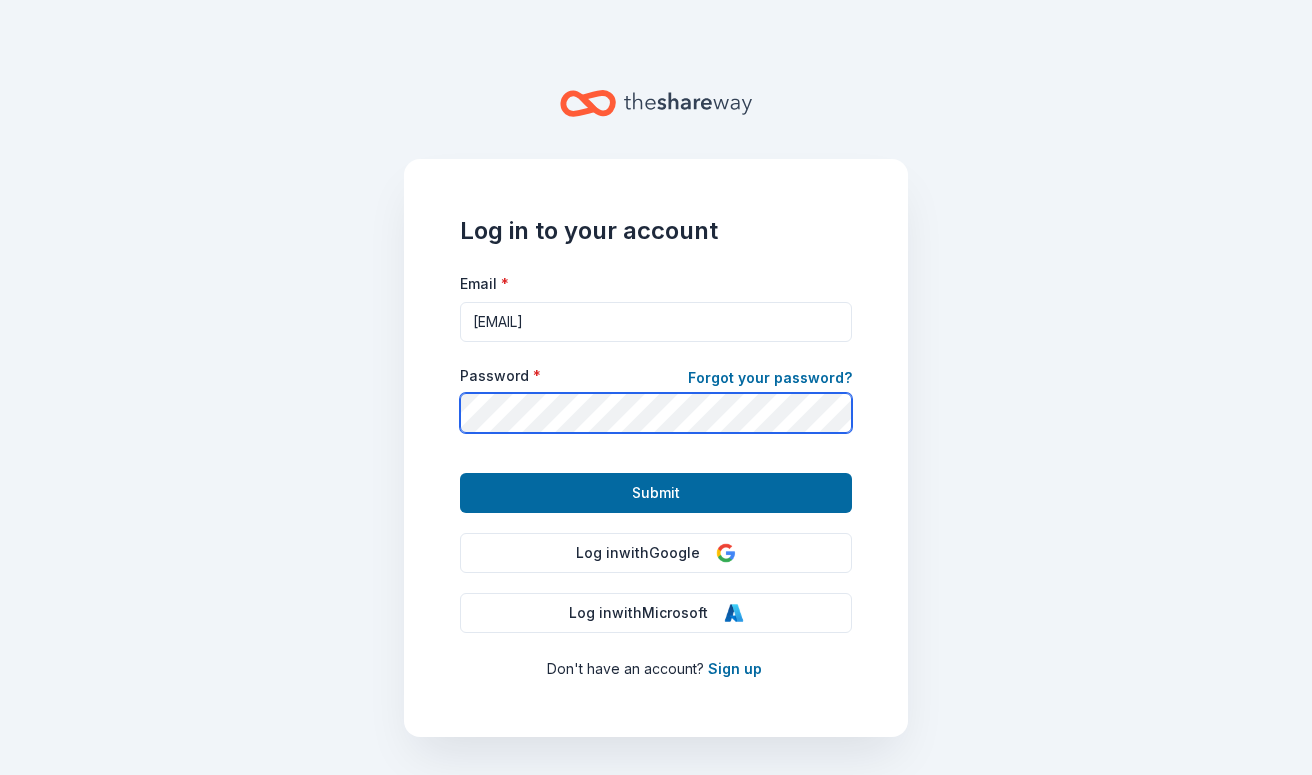 click on "Submit" at bounding box center [656, 493] 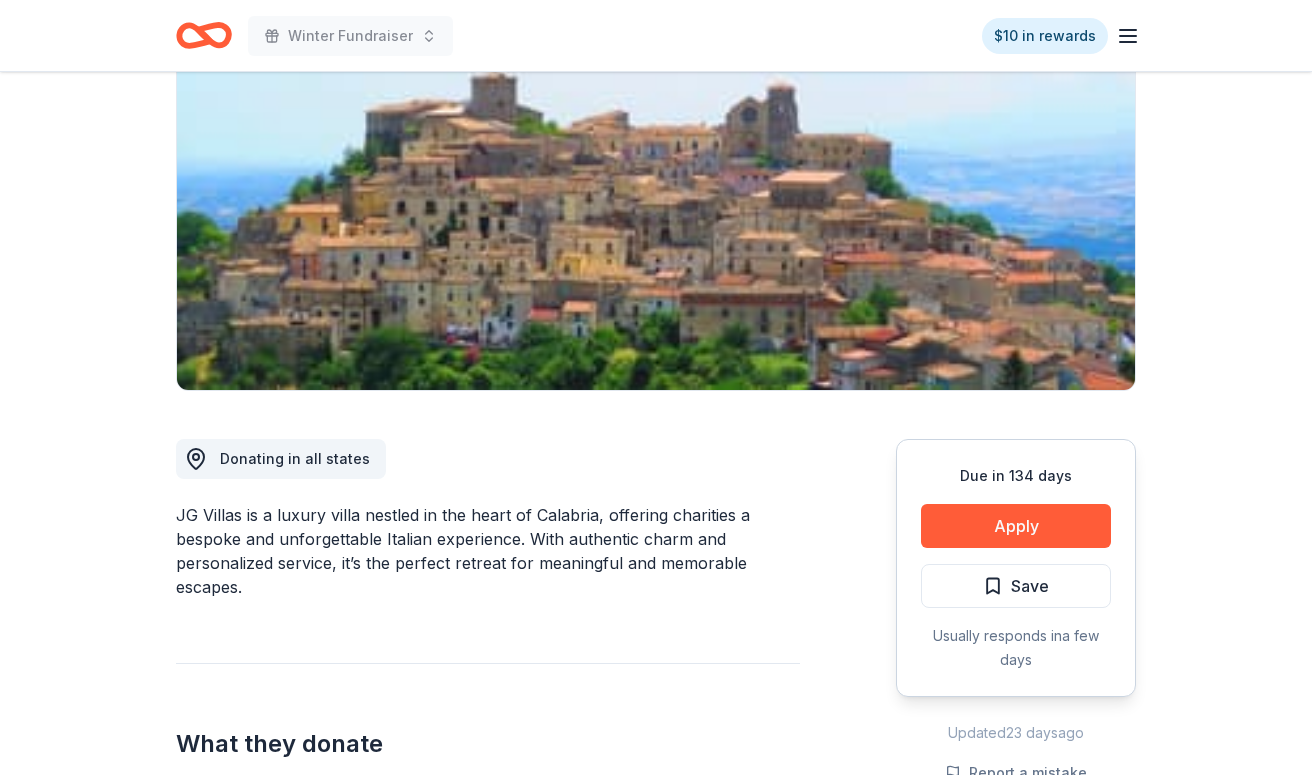 scroll, scrollTop: 220, scrollLeft: 0, axis: vertical 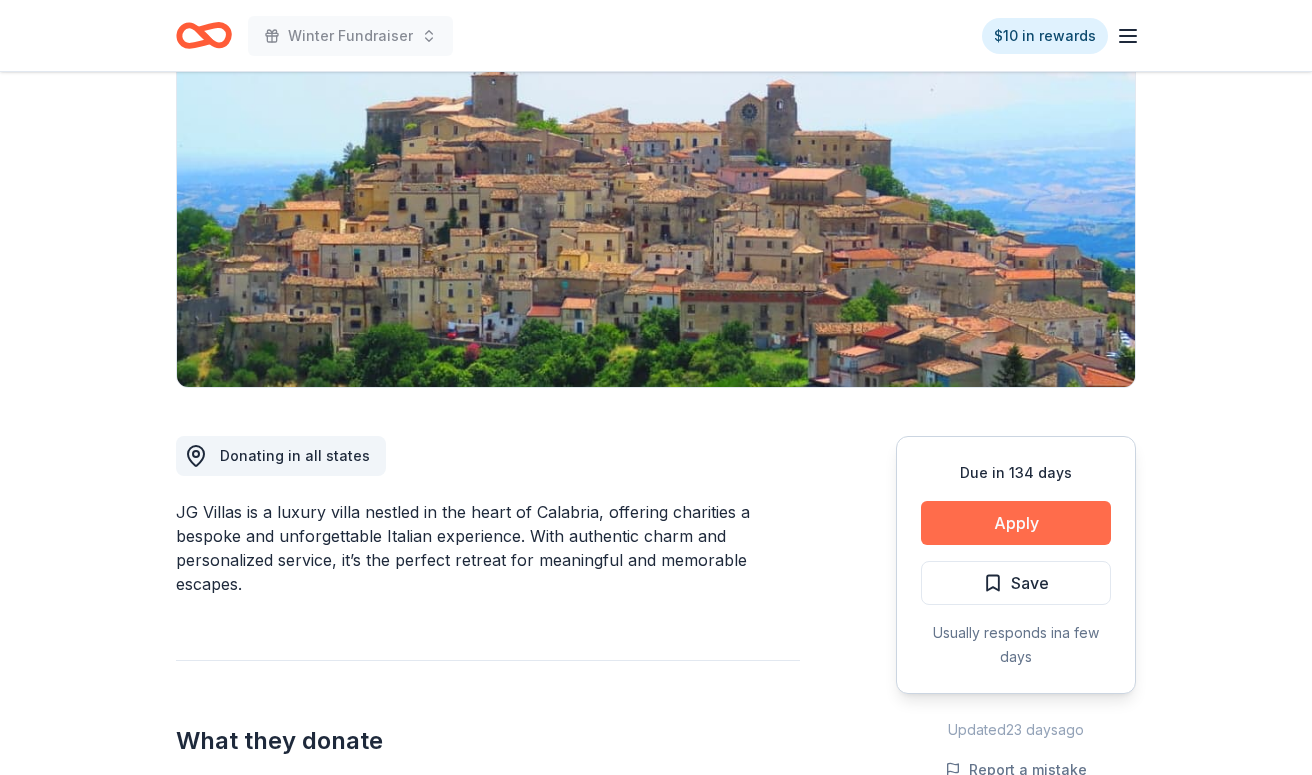 click on "Apply" at bounding box center (1016, 523) 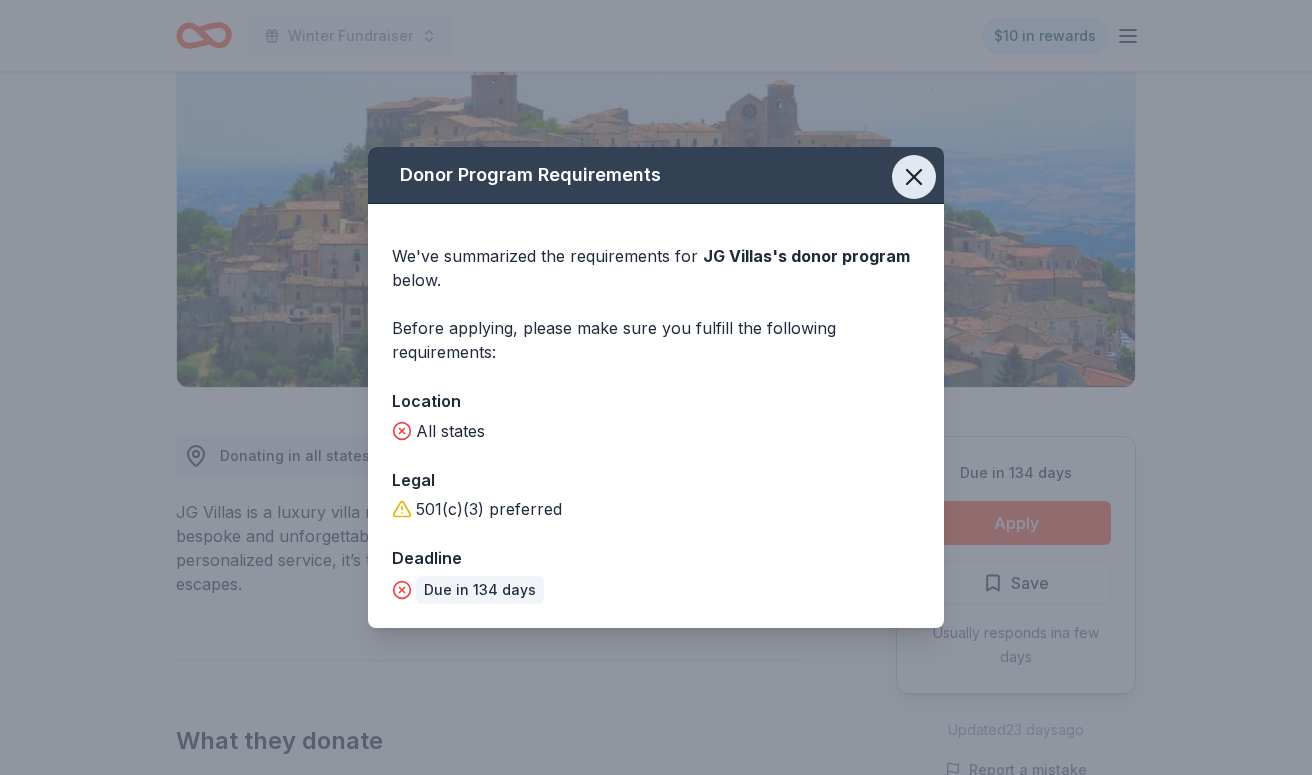 click 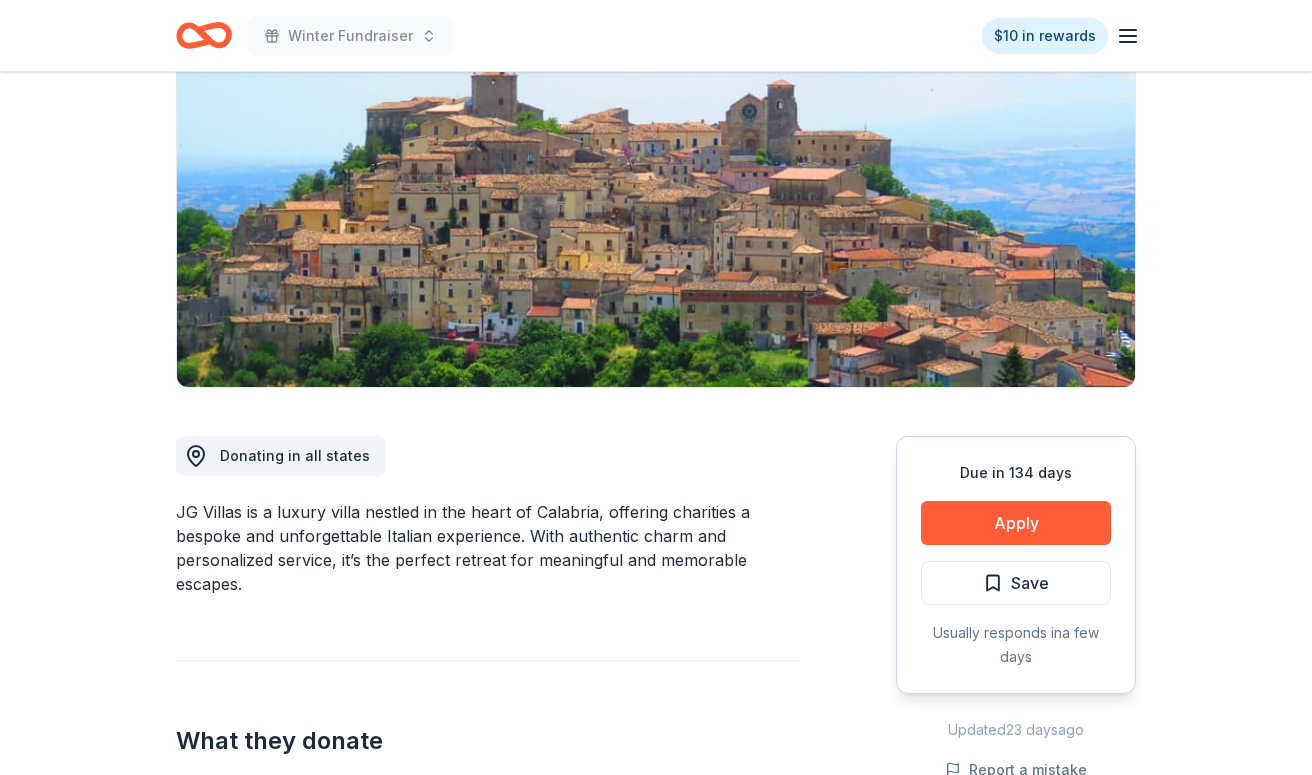 click 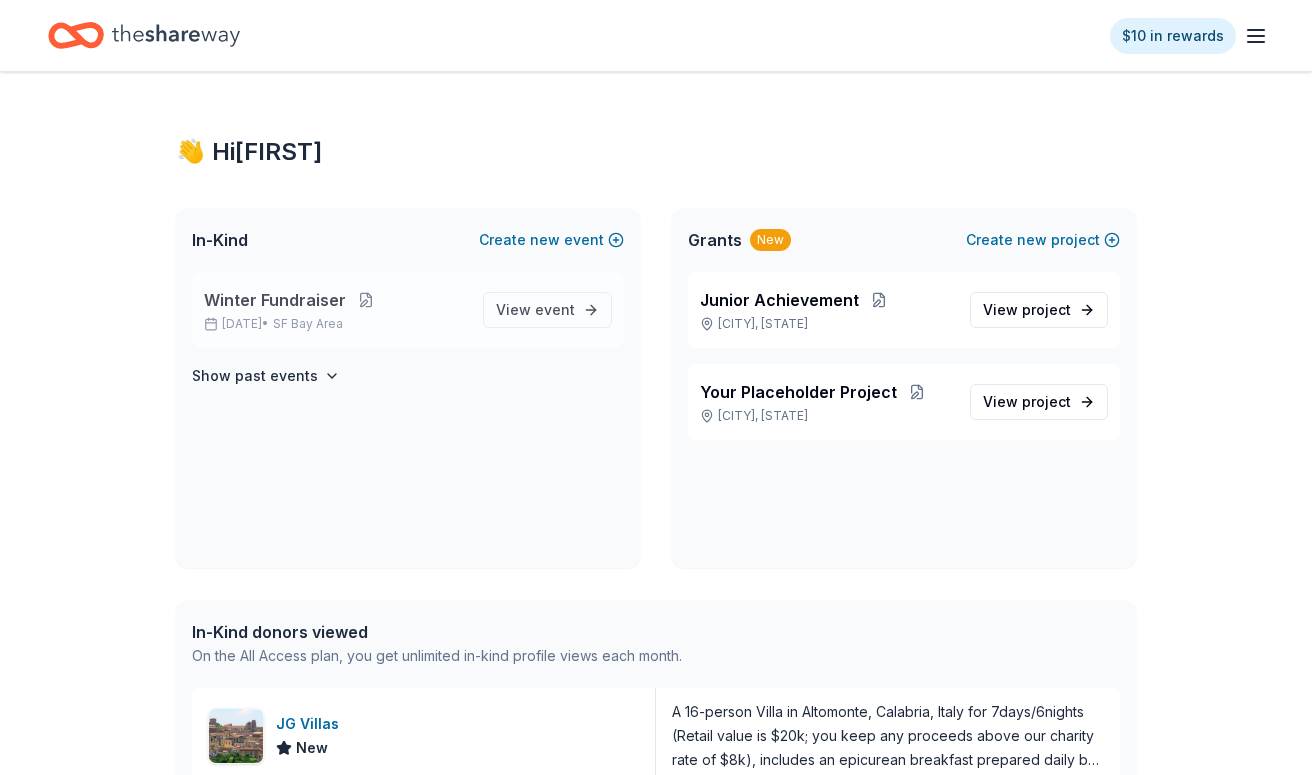 click at bounding box center [366, 300] 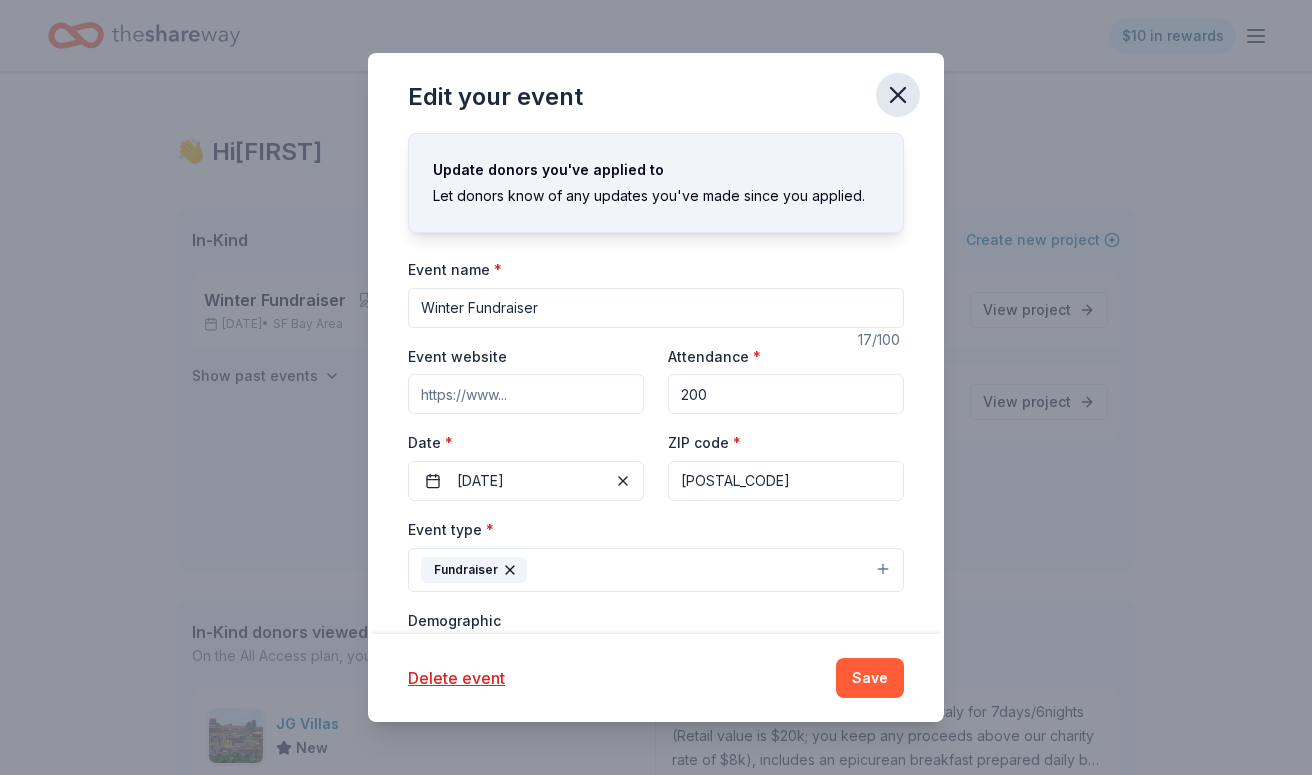click 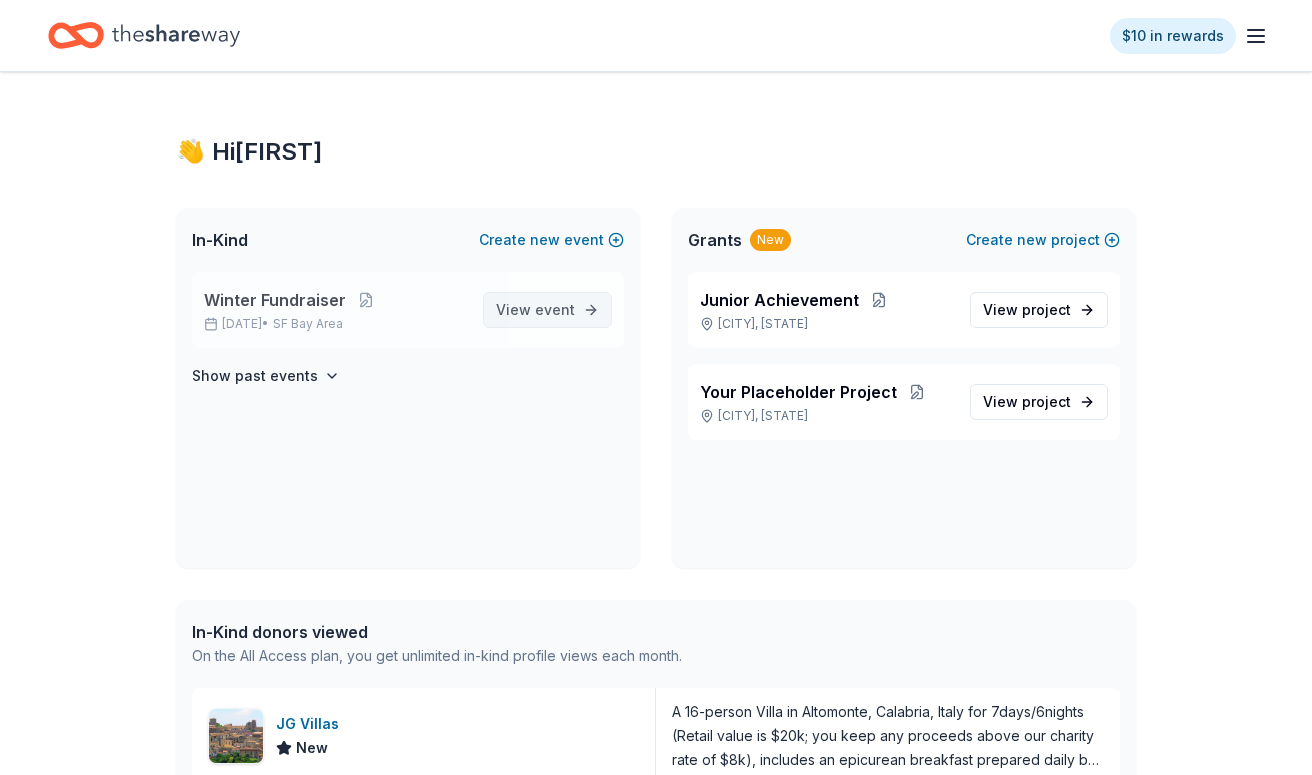 click on "View   event" at bounding box center [547, 310] 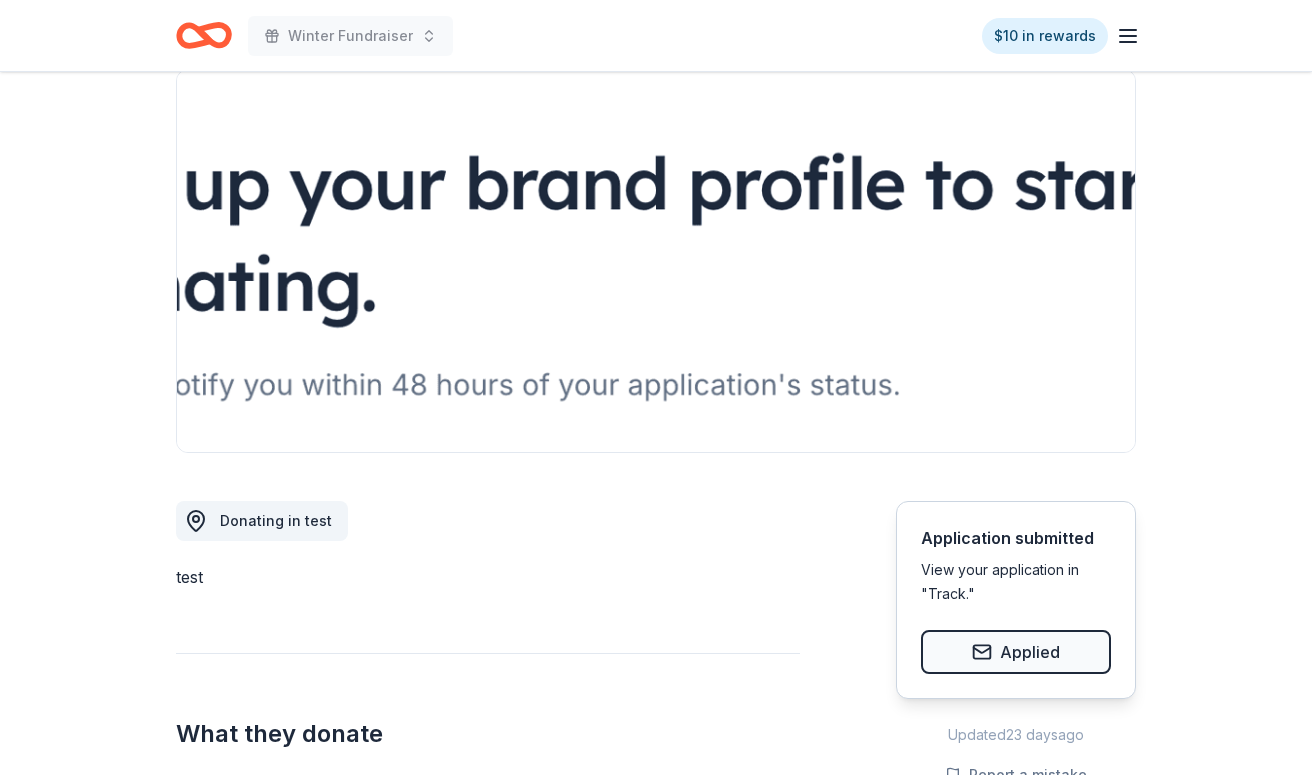 scroll, scrollTop: 184, scrollLeft: 0, axis: vertical 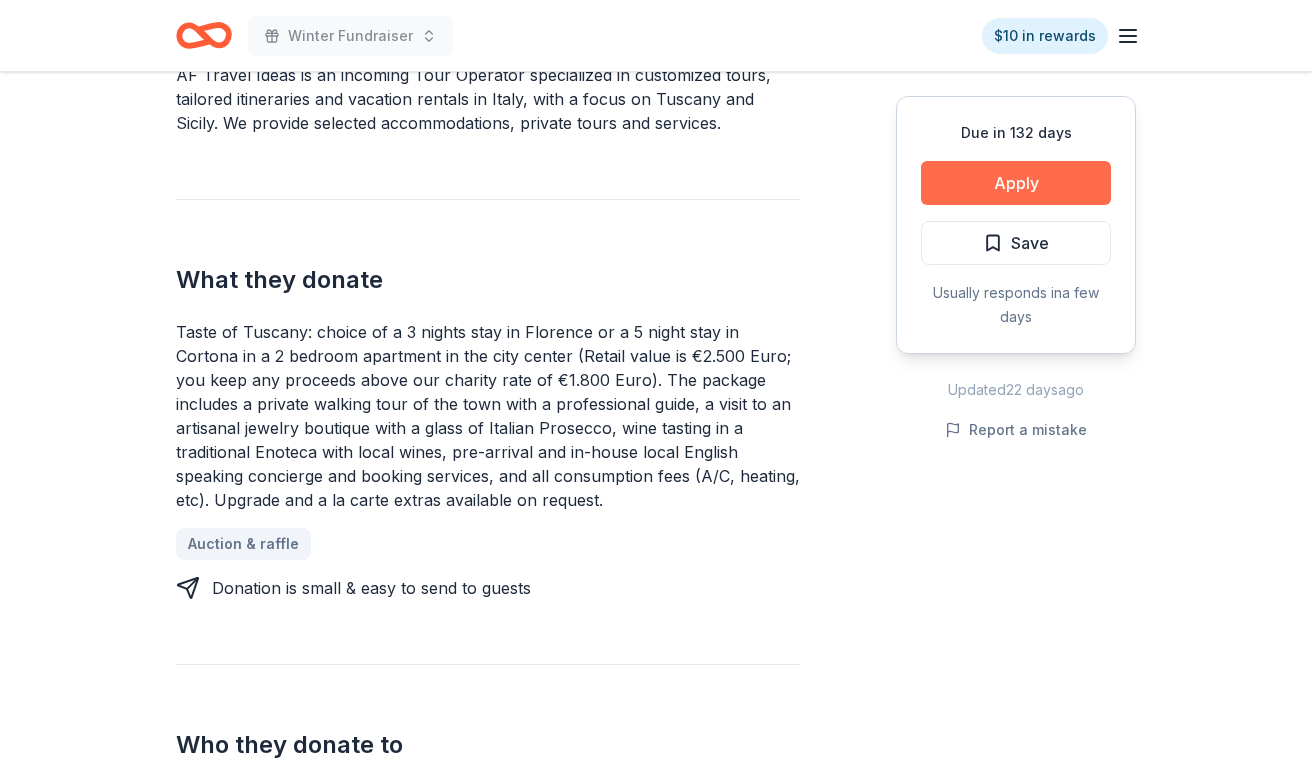 click on "Apply" at bounding box center [1016, 183] 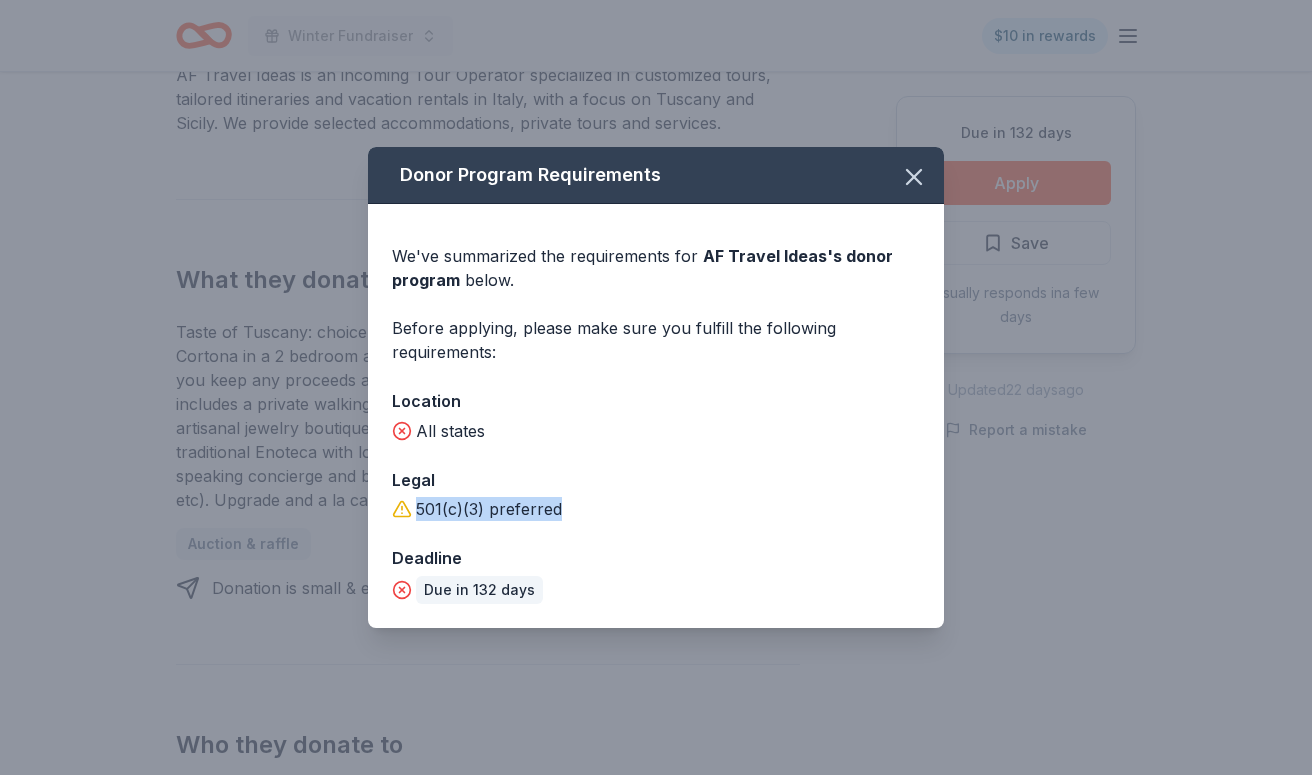 drag, startPoint x: 579, startPoint y: 517, endPoint x: 602, endPoint y: 519, distance: 23.086792 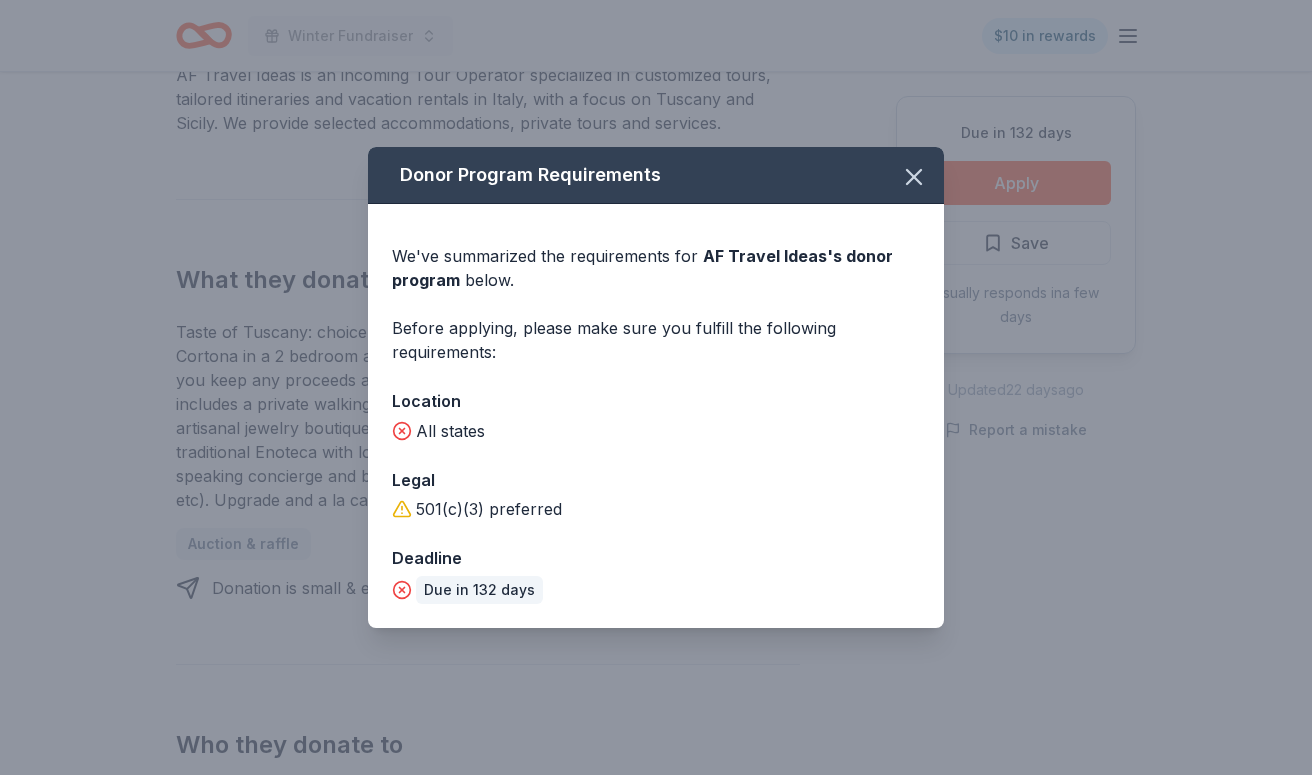 click 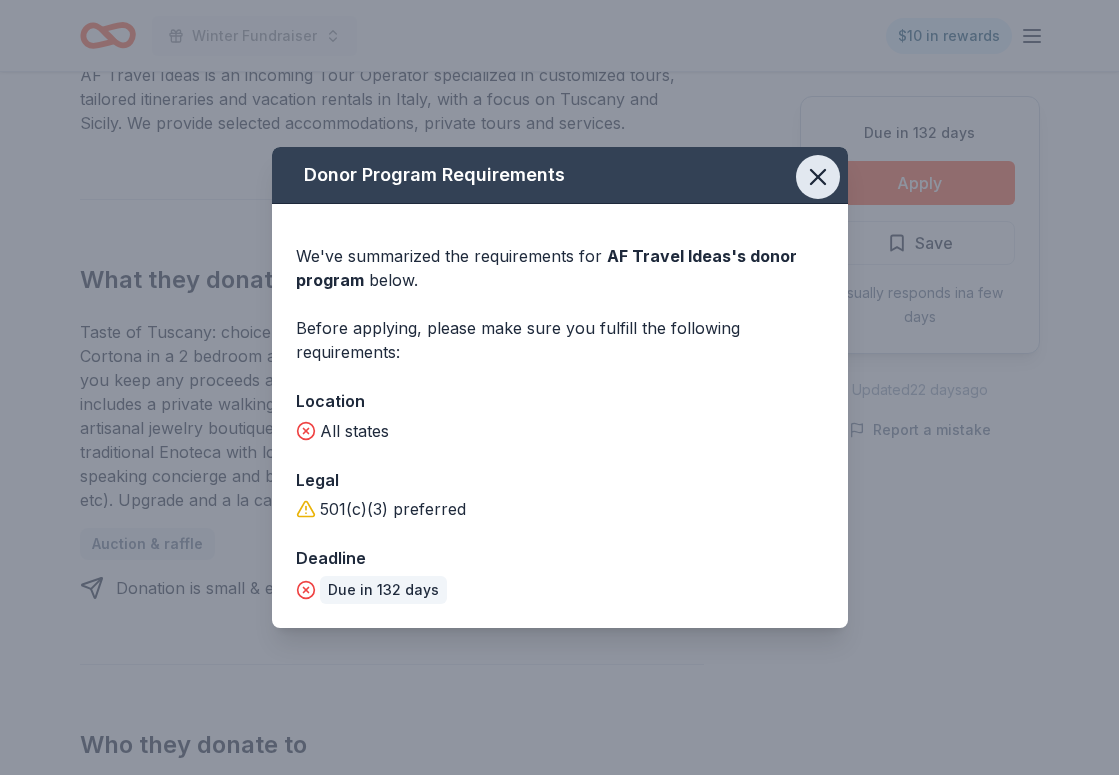 click 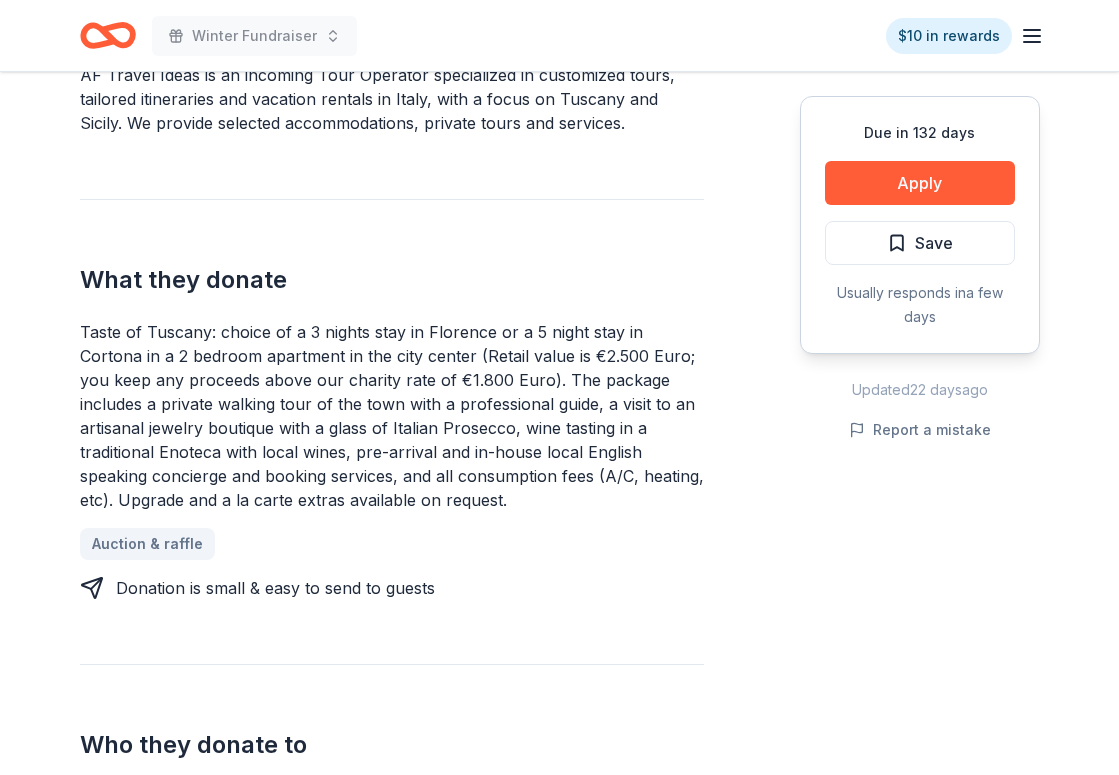 click on "Taste of Tuscany: choice of a 3 nights stay in Florence or a 5 night stay in Cortona in a 2 bedroom apartment in the city center (Retail value is €2.500 Euro; you keep any proceeds above our charity rate of €1.800 Euro). The package includes a private walking tour of the town with a professional guide, a visit to an artisanal jewelry boutique with a glass of Italian Prosecco, wine tasting in a traditional Enoteca with local wines, pre-arrival and in-house local English speaking concierge and booking services, and all consumption fees (A/C, heating, etc). Upgrade and a la carte extras available on request." at bounding box center (392, 416) 